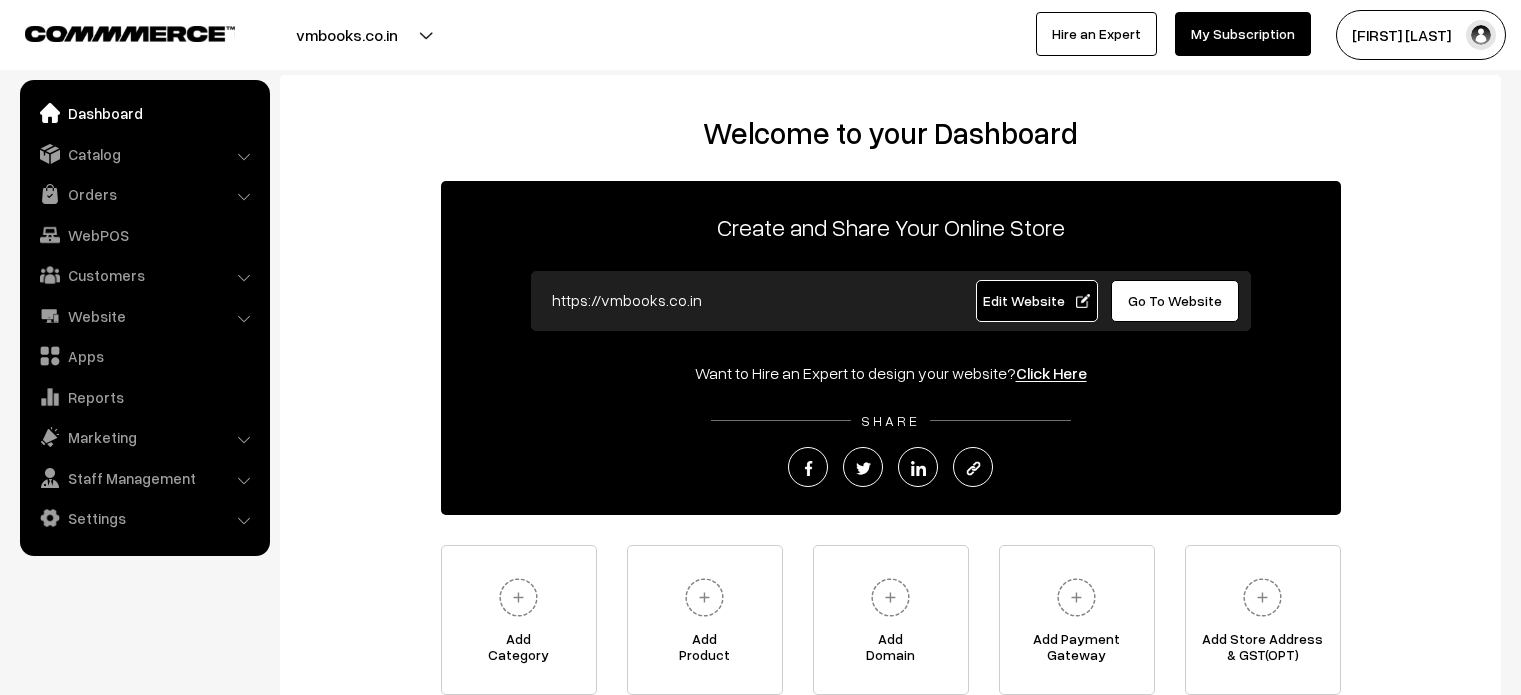 scroll, scrollTop: 0, scrollLeft: 0, axis: both 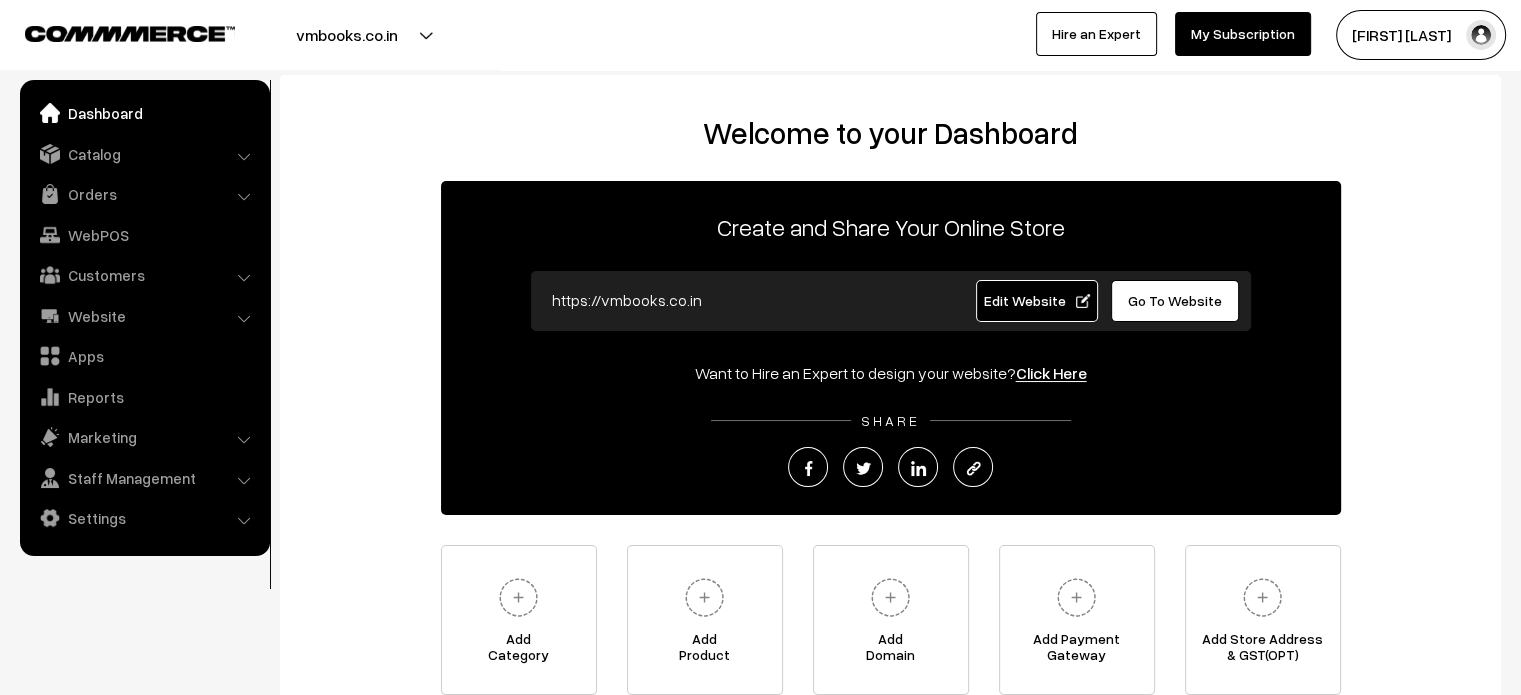 click on "Catalog" at bounding box center [144, 154] 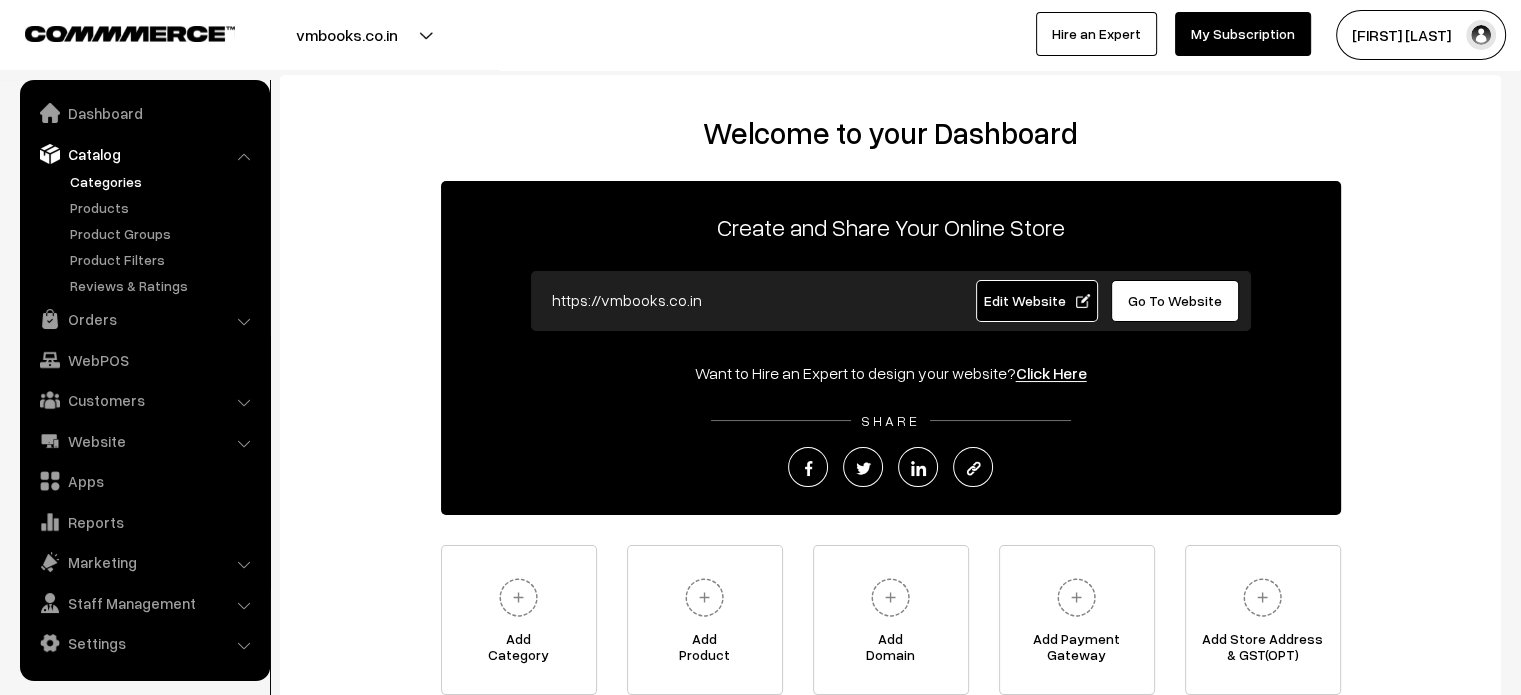 click on "Categories" at bounding box center [164, 181] 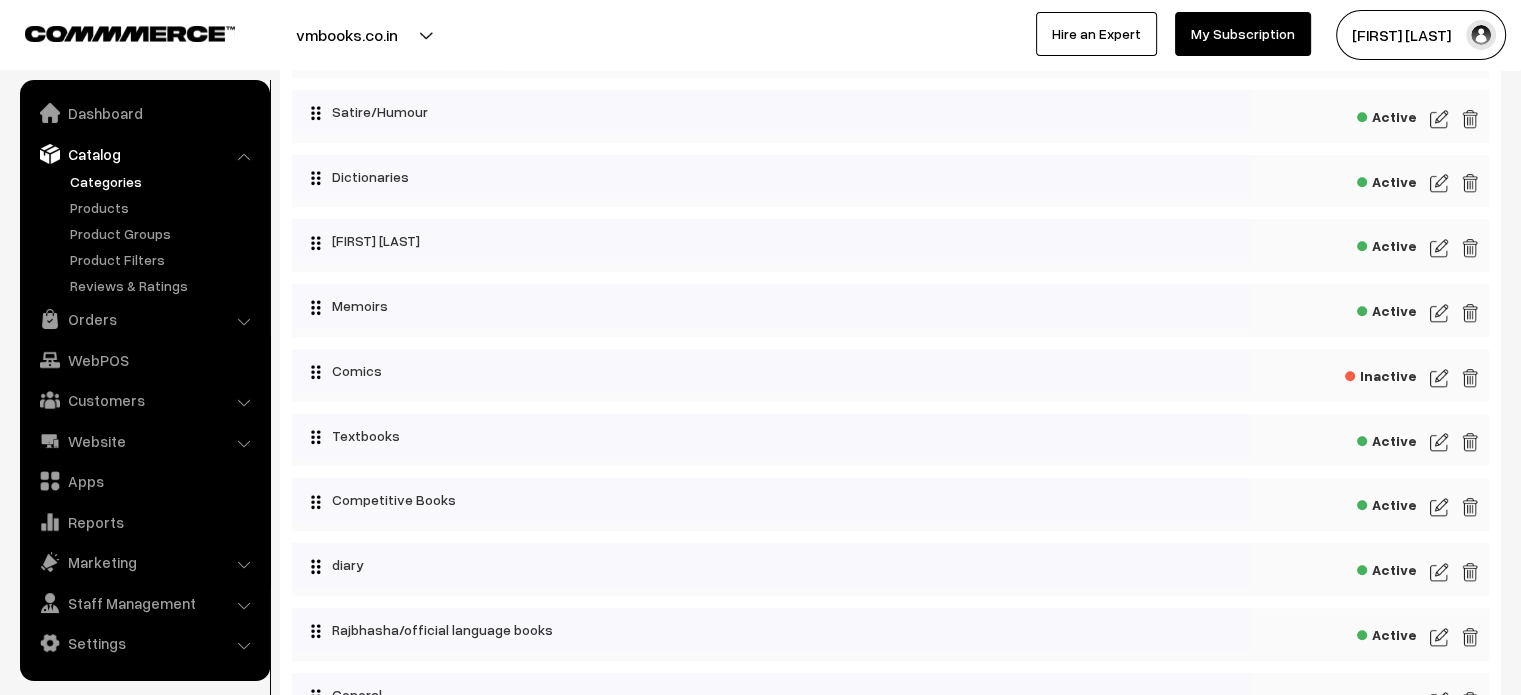 scroll, scrollTop: 1747, scrollLeft: 0, axis: vertical 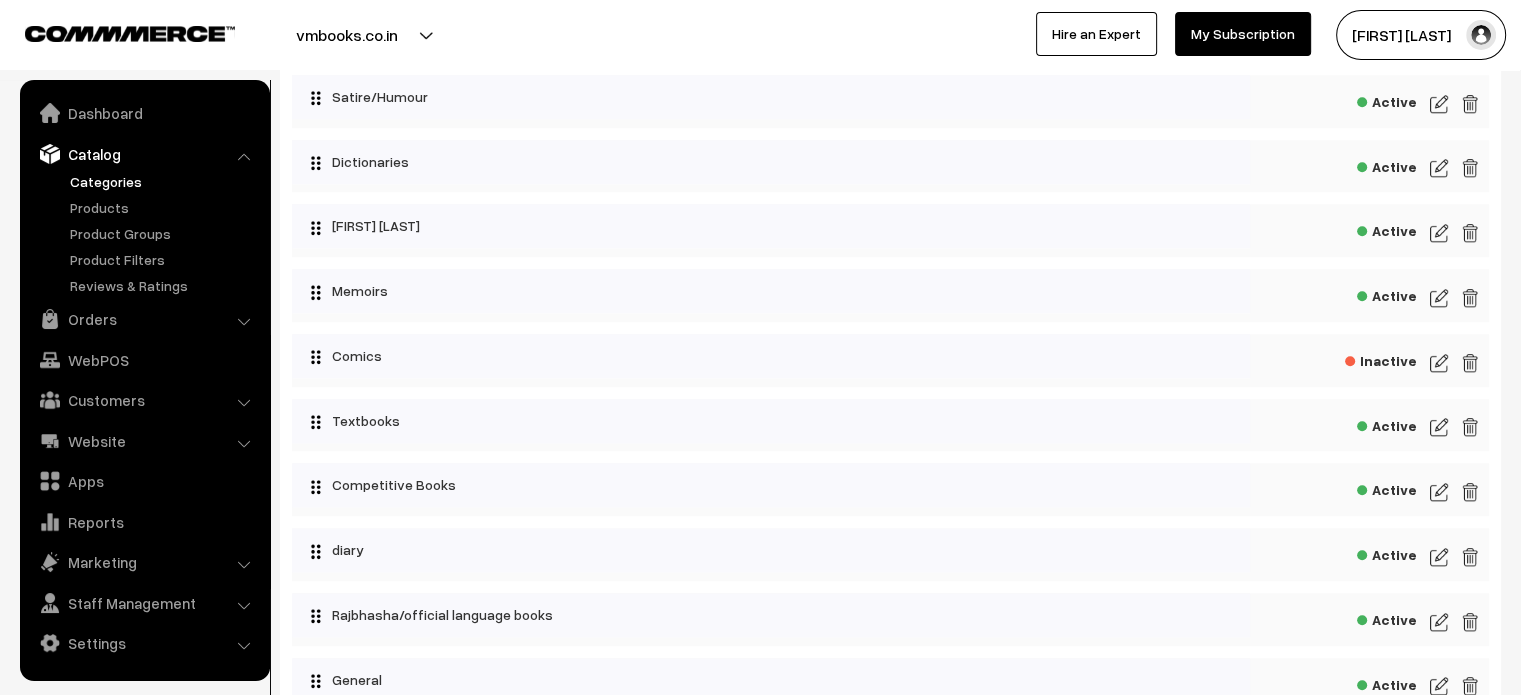 click at bounding box center (1439, 363) 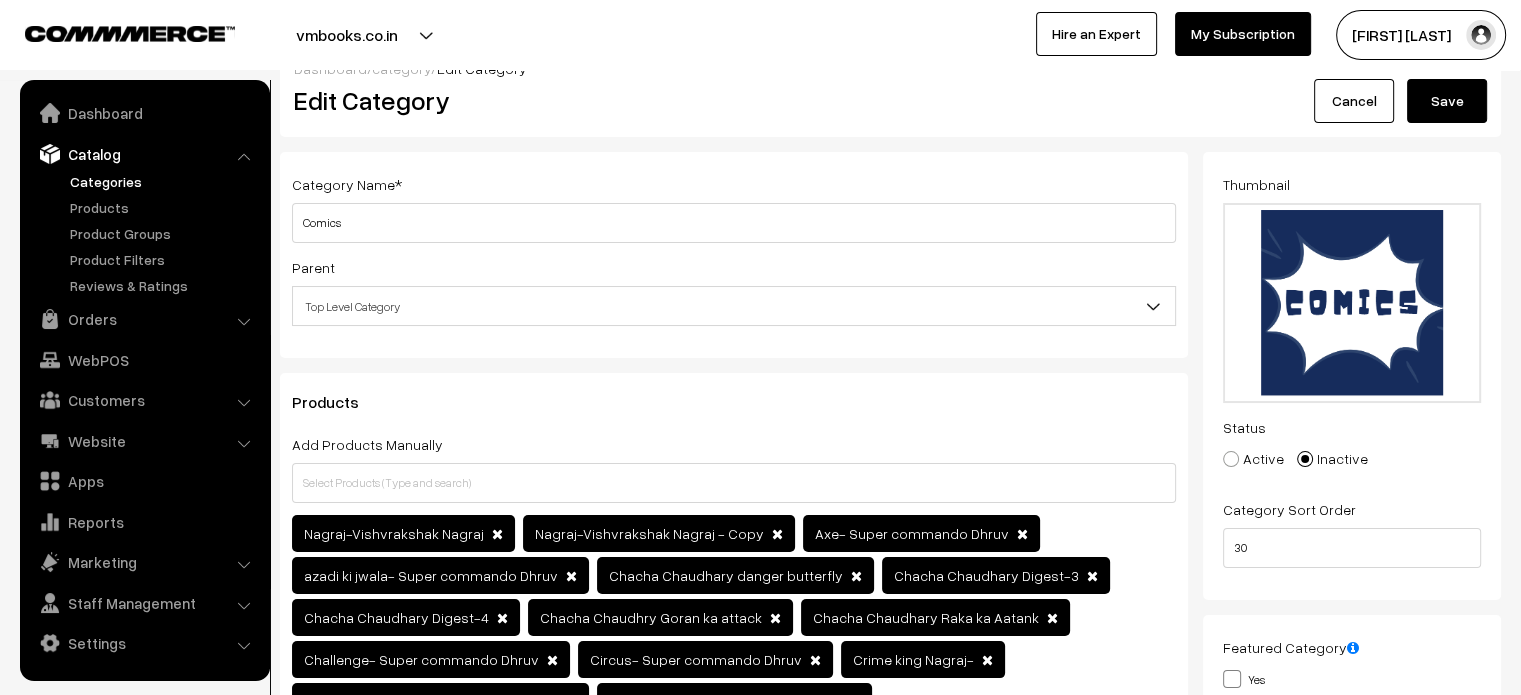 scroll, scrollTop: 235, scrollLeft: 0, axis: vertical 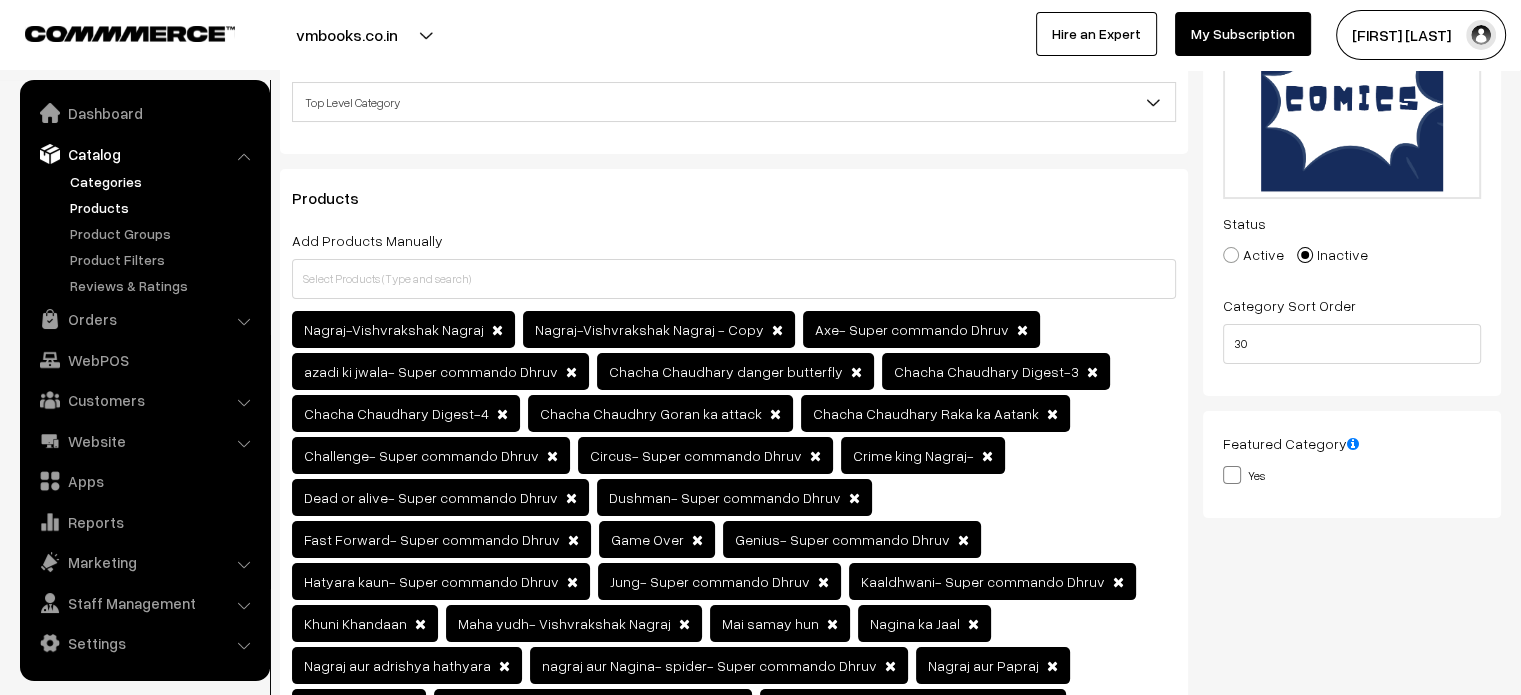 click on "Products" at bounding box center [164, 207] 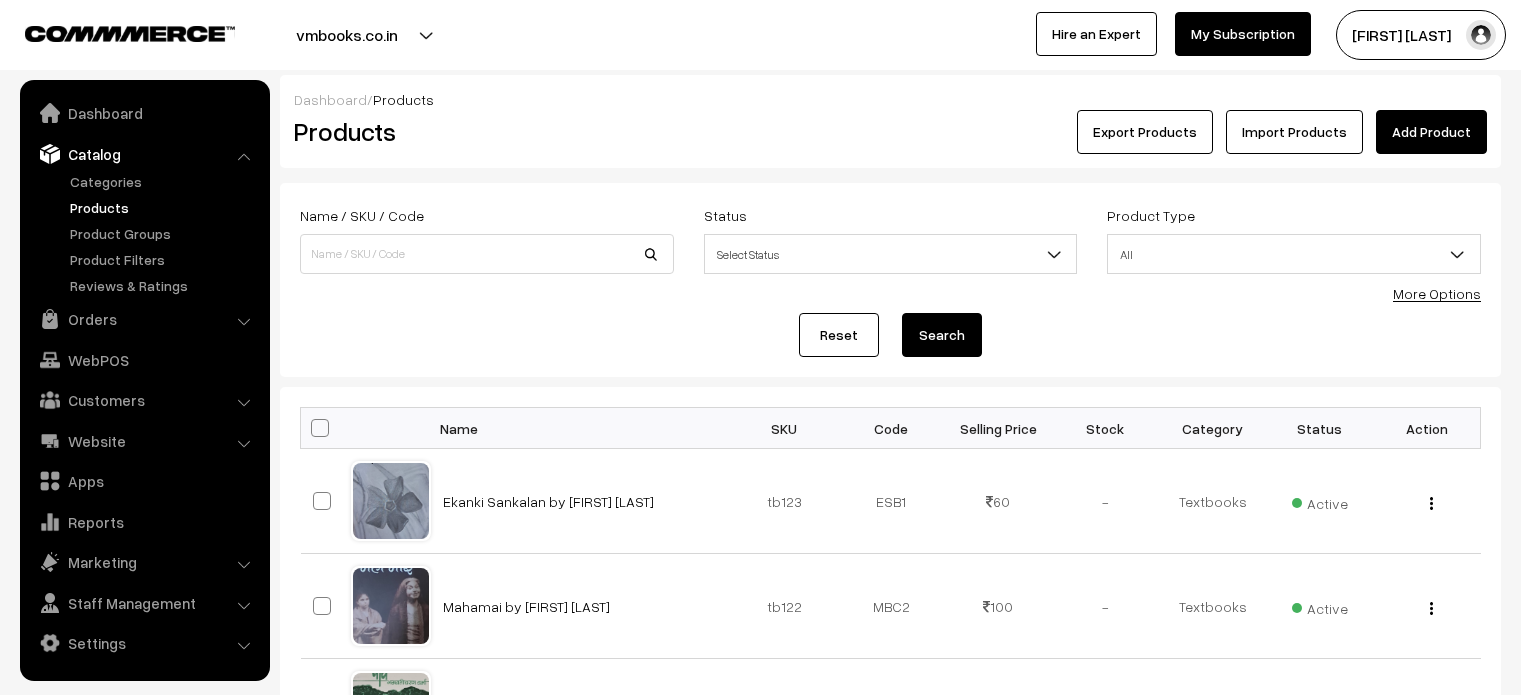 scroll, scrollTop: 0, scrollLeft: 0, axis: both 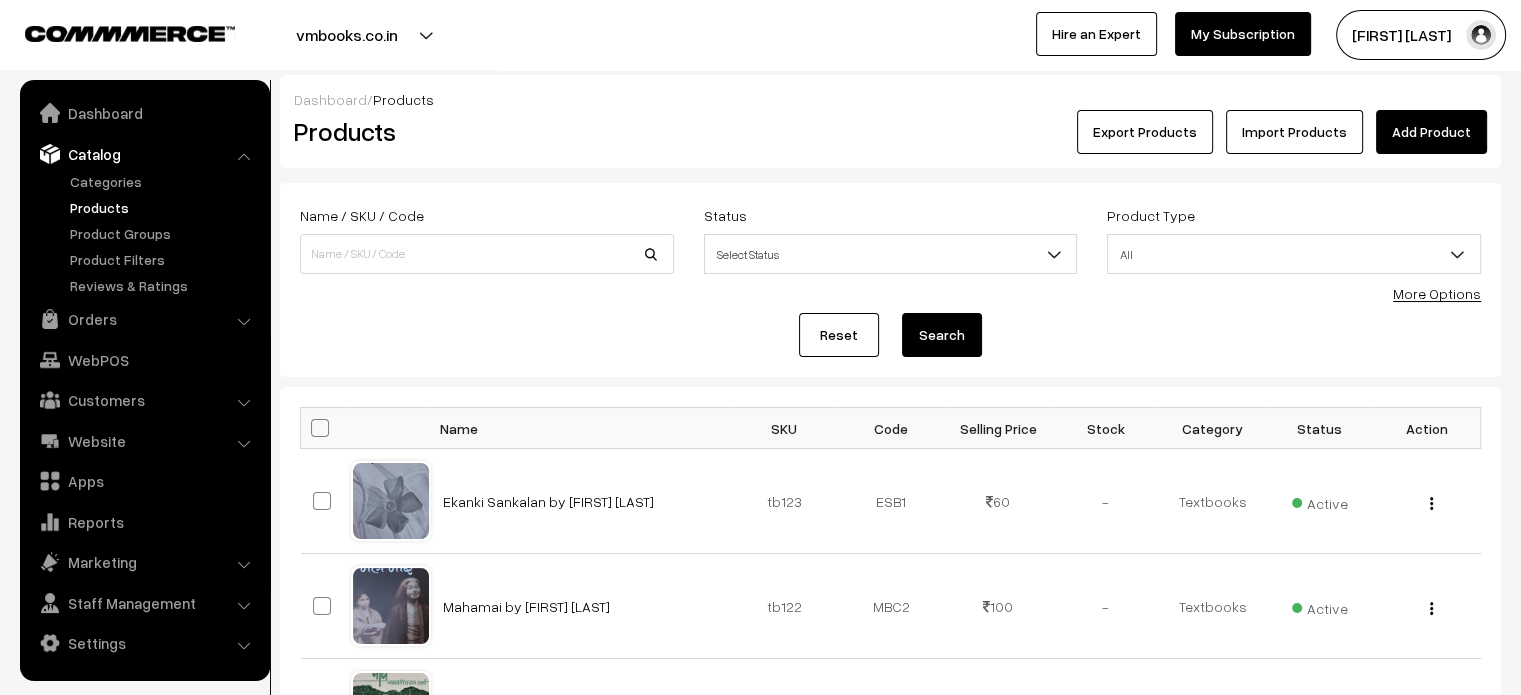 click on "More Options" at bounding box center (1437, 293) 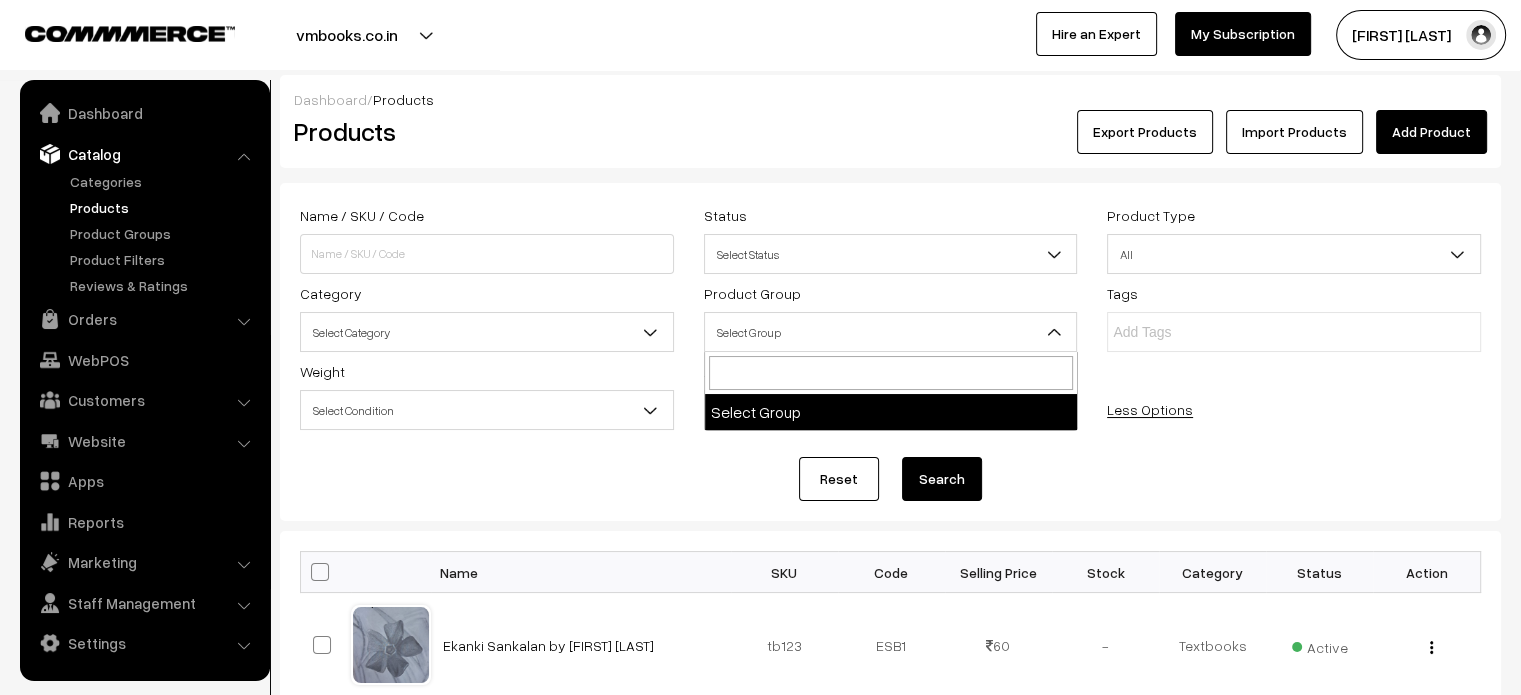 click on "Select Group" at bounding box center (891, 332) 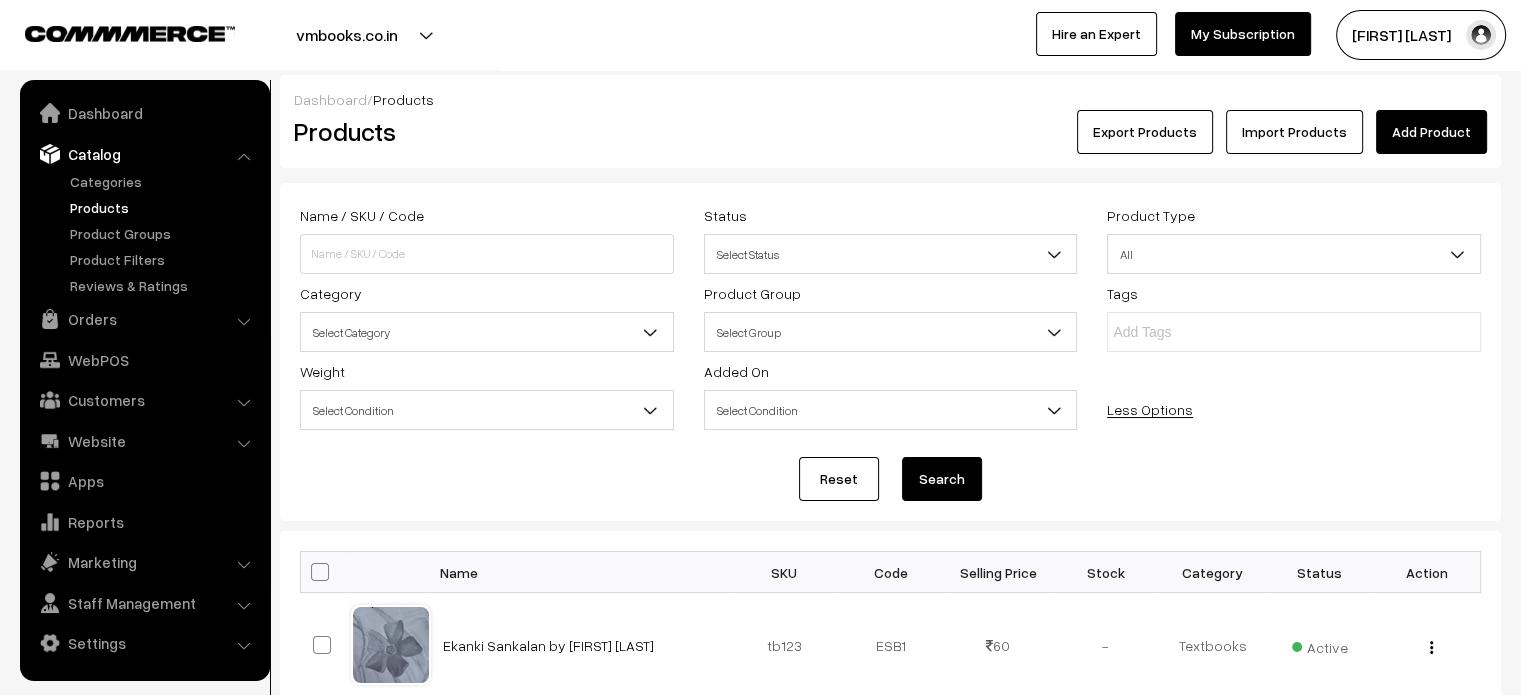 click on "Select Group" at bounding box center (891, 332) 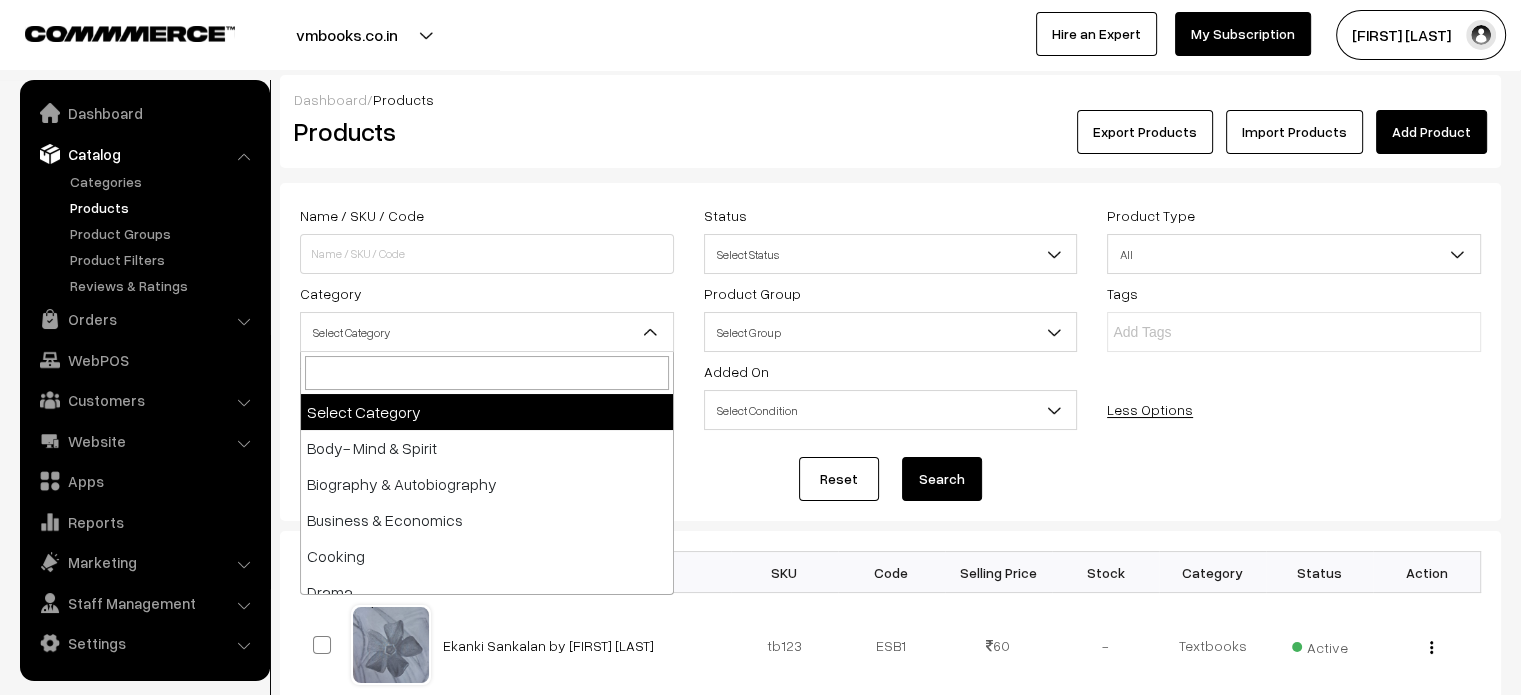 click on "Select Category" at bounding box center [487, 332] 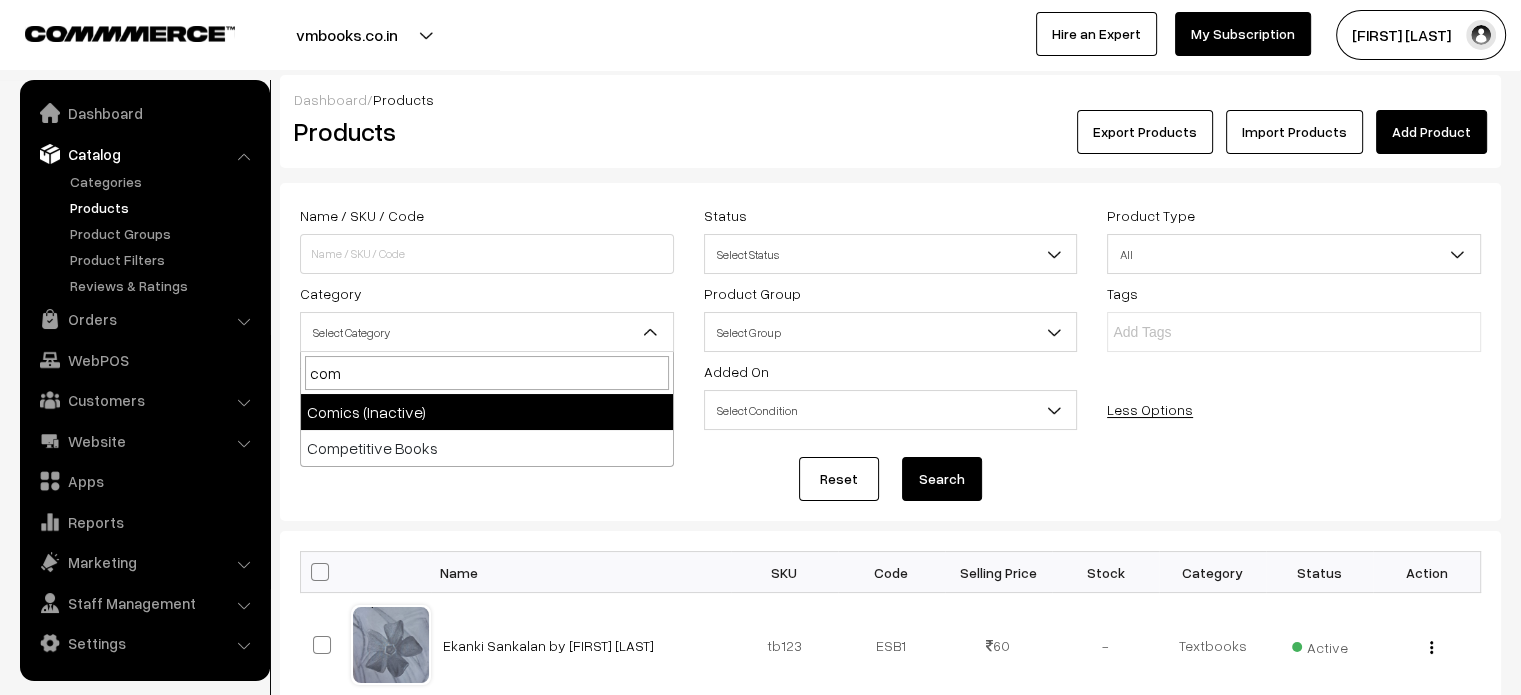 type on "com" 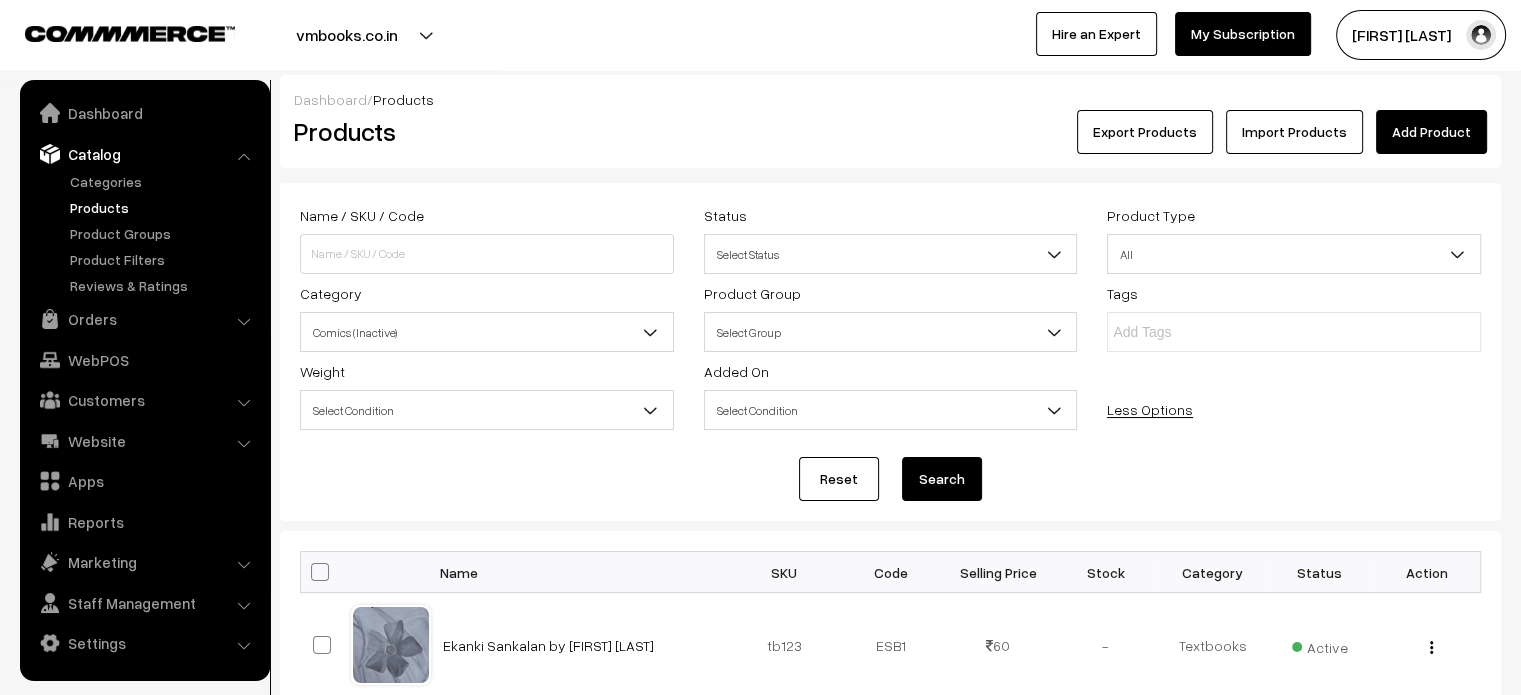 click on "Search" at bounding box center (942, 479) 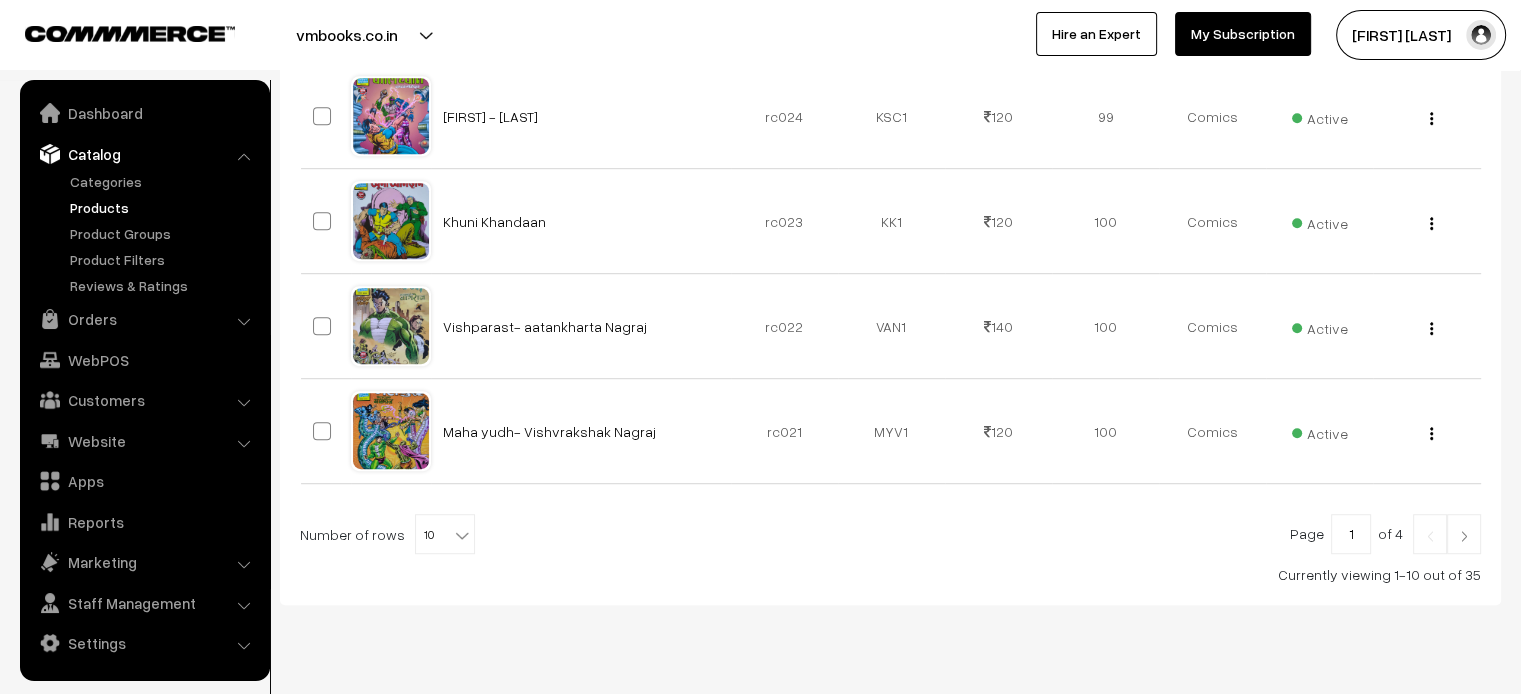 scroll, scrollTop: 1196, scrollLeft: 0, axis: vertical 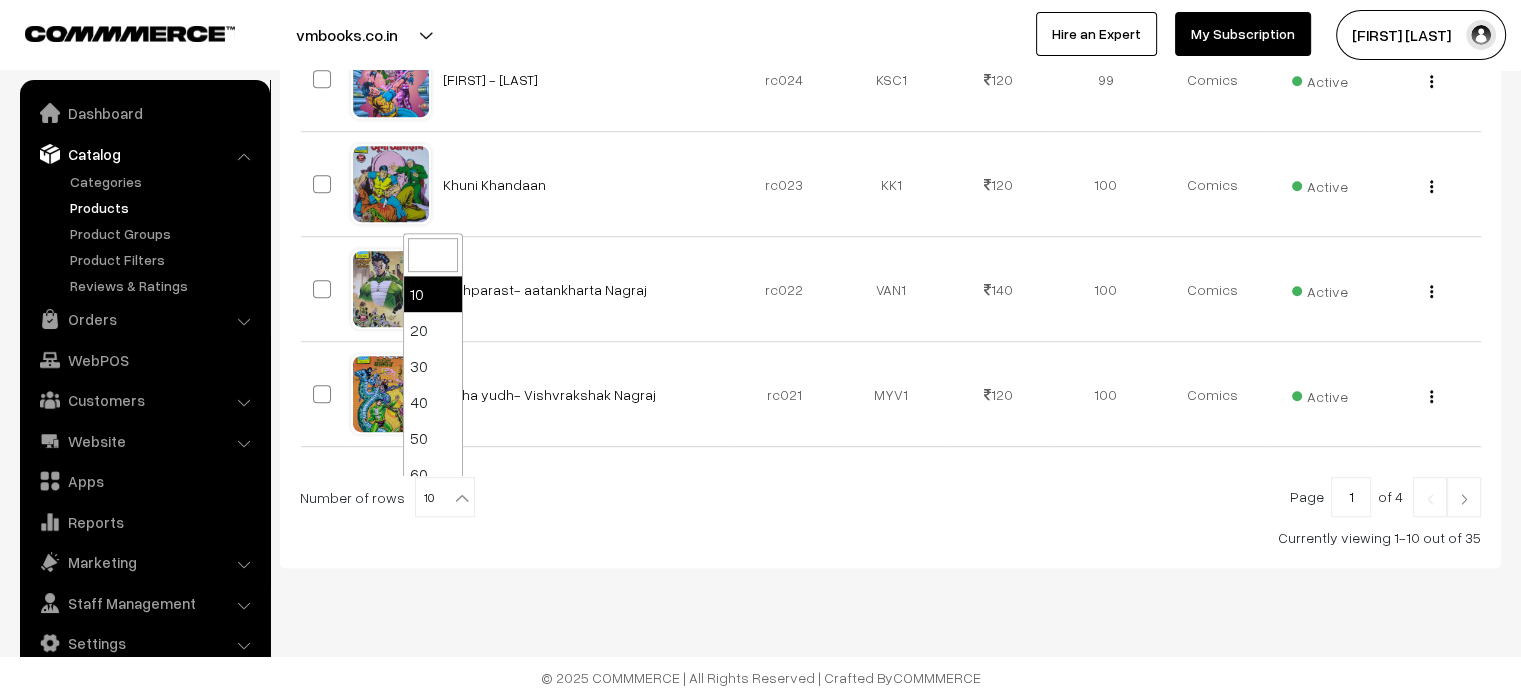 click at bounding box center (462, 498) 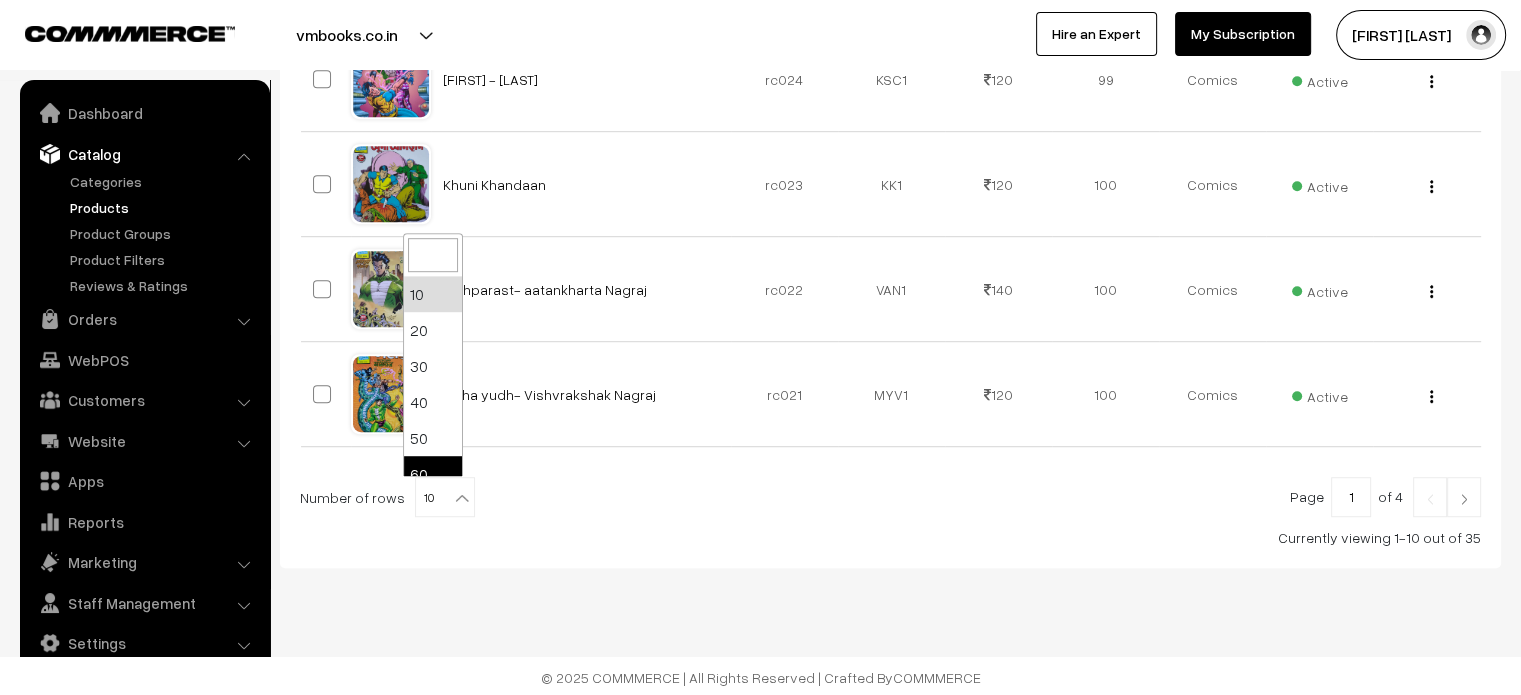 scroll, scrollTop: 160, scrollLeft: 0, axis: vertical 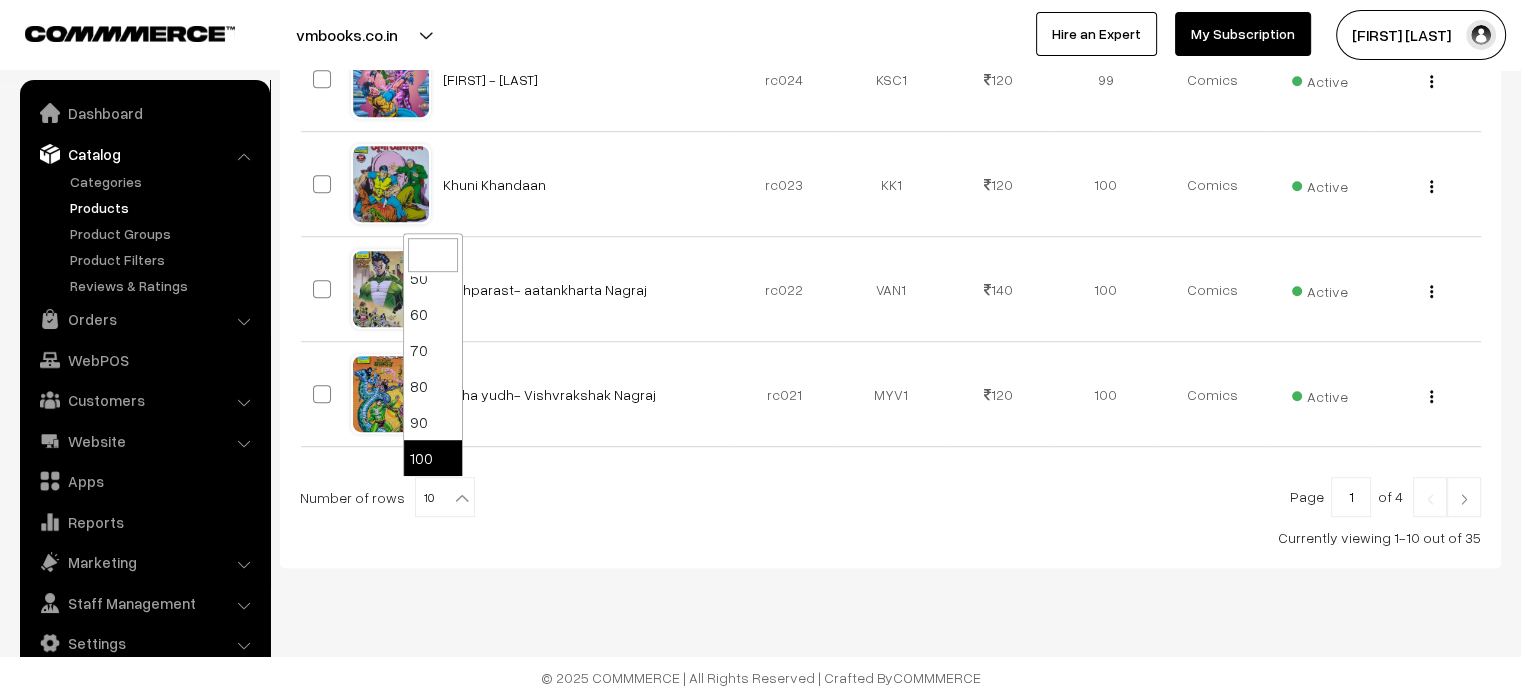 select on "100" 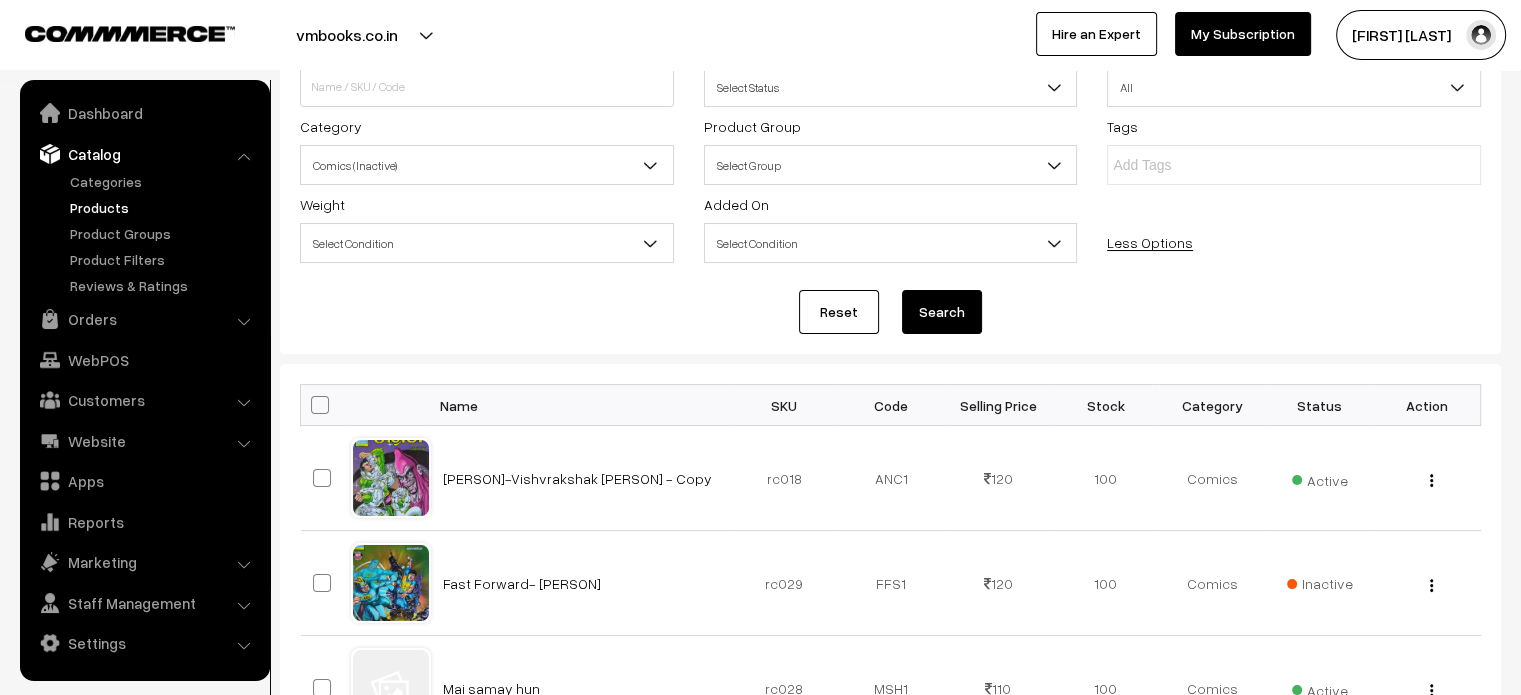 scroll, scrollTop: 176, scrollLeft: 0, axis: vertical 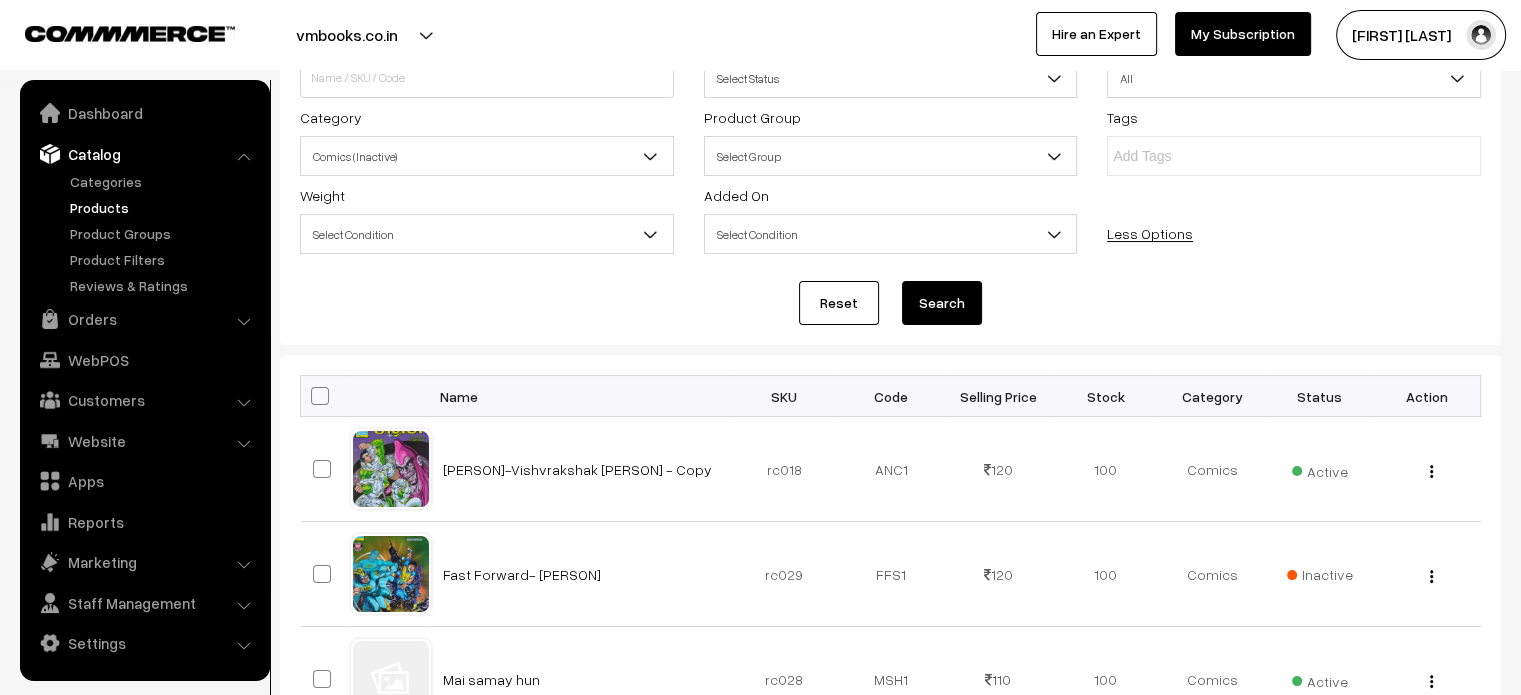 click at bounding box center [320, 396] 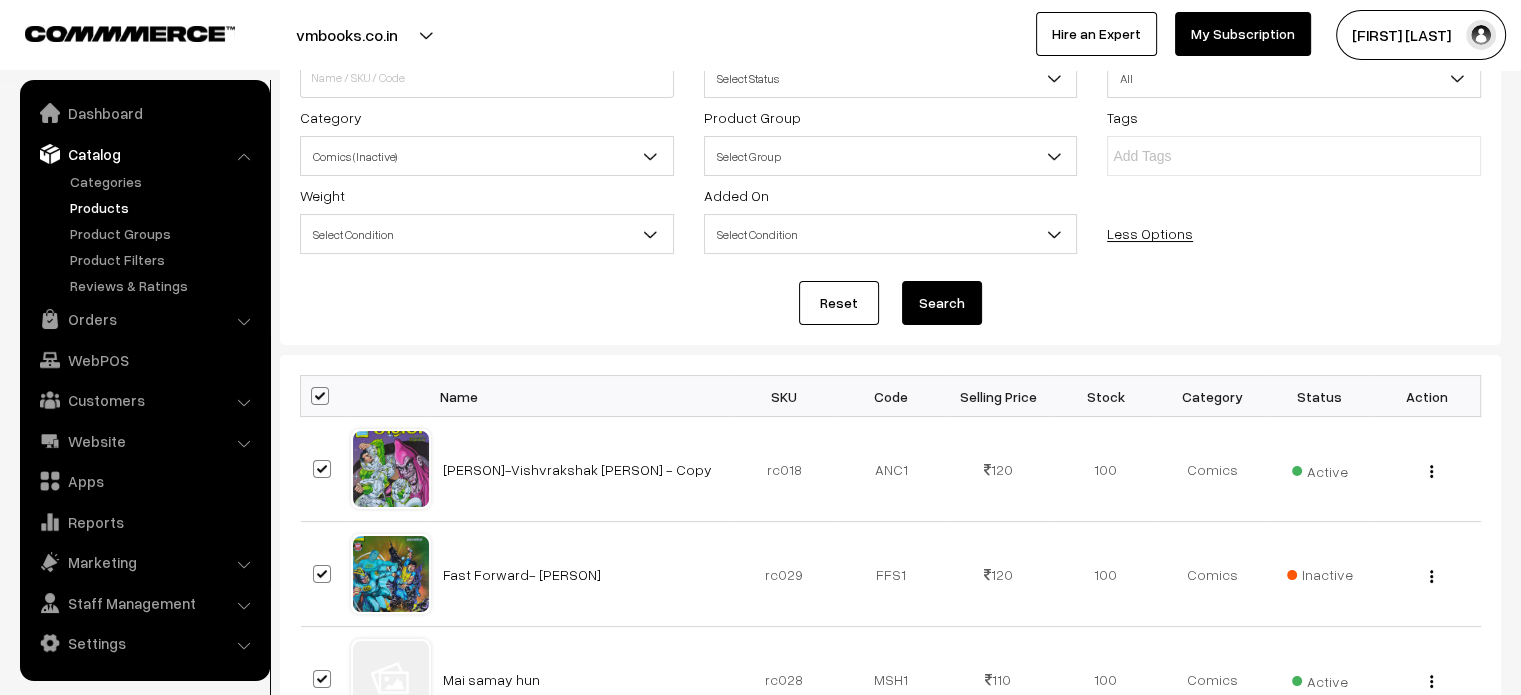 checkbox on "true" 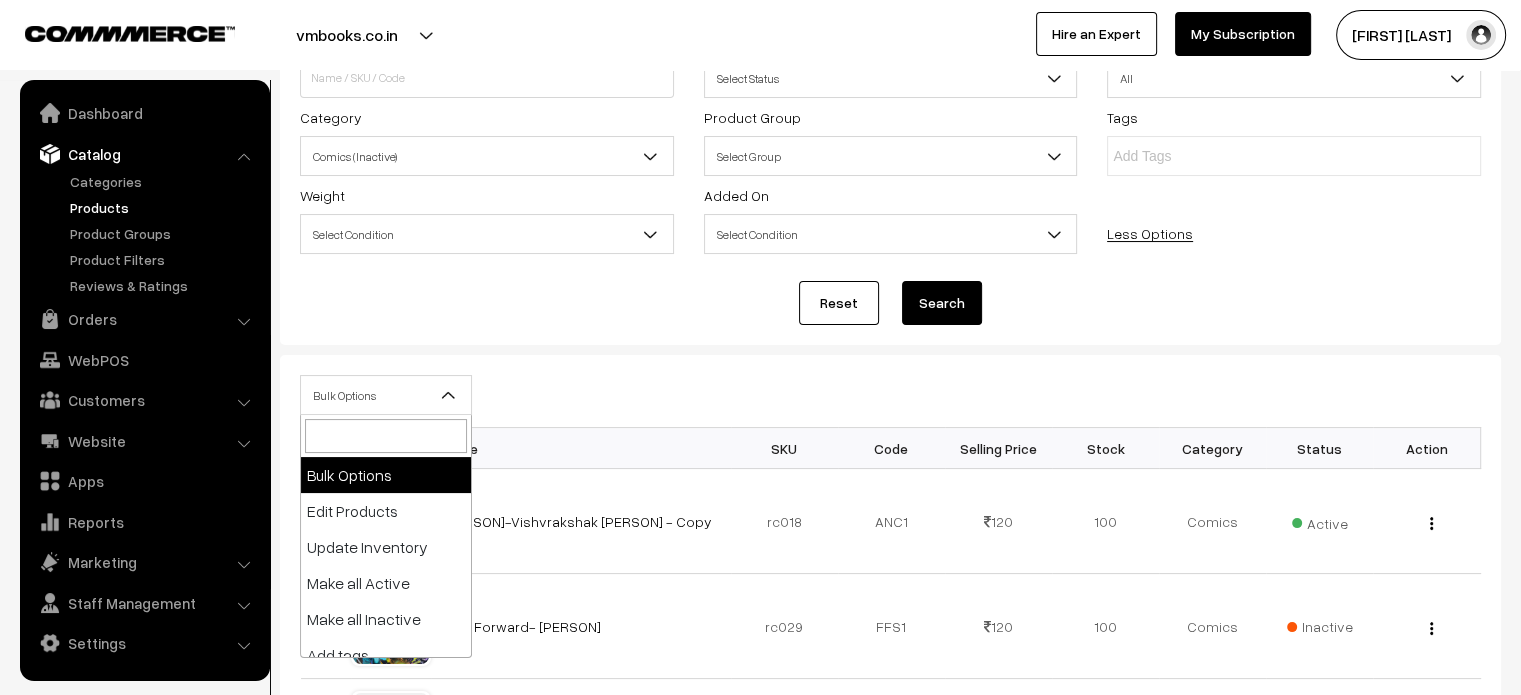click on "Bulk Options" at bounding box center [386, 395] 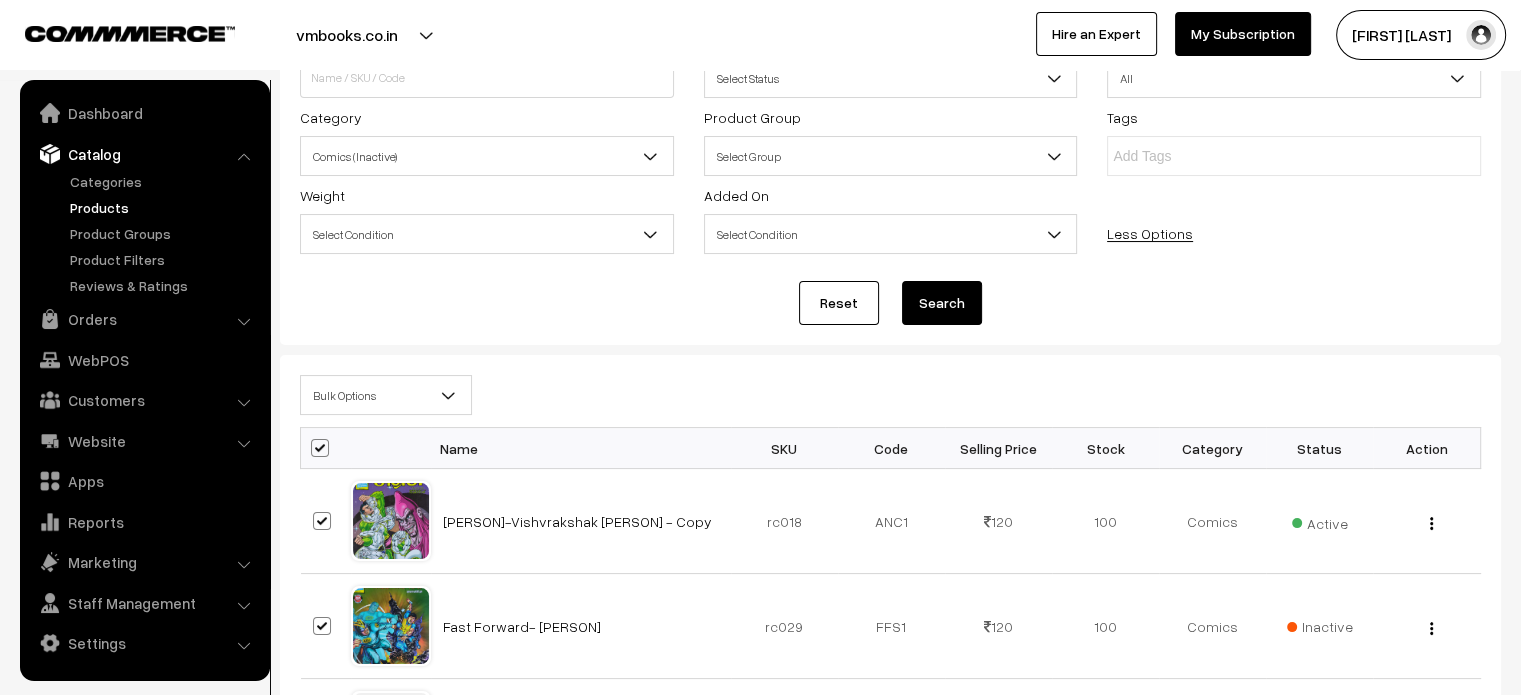 click on "Dashboard  /  Products
Products
Export Products
Import Products
Add Product
Name / SKU / Code
Status
Select Status
Active
Inactive All To" at bounding box center (890, 2057) 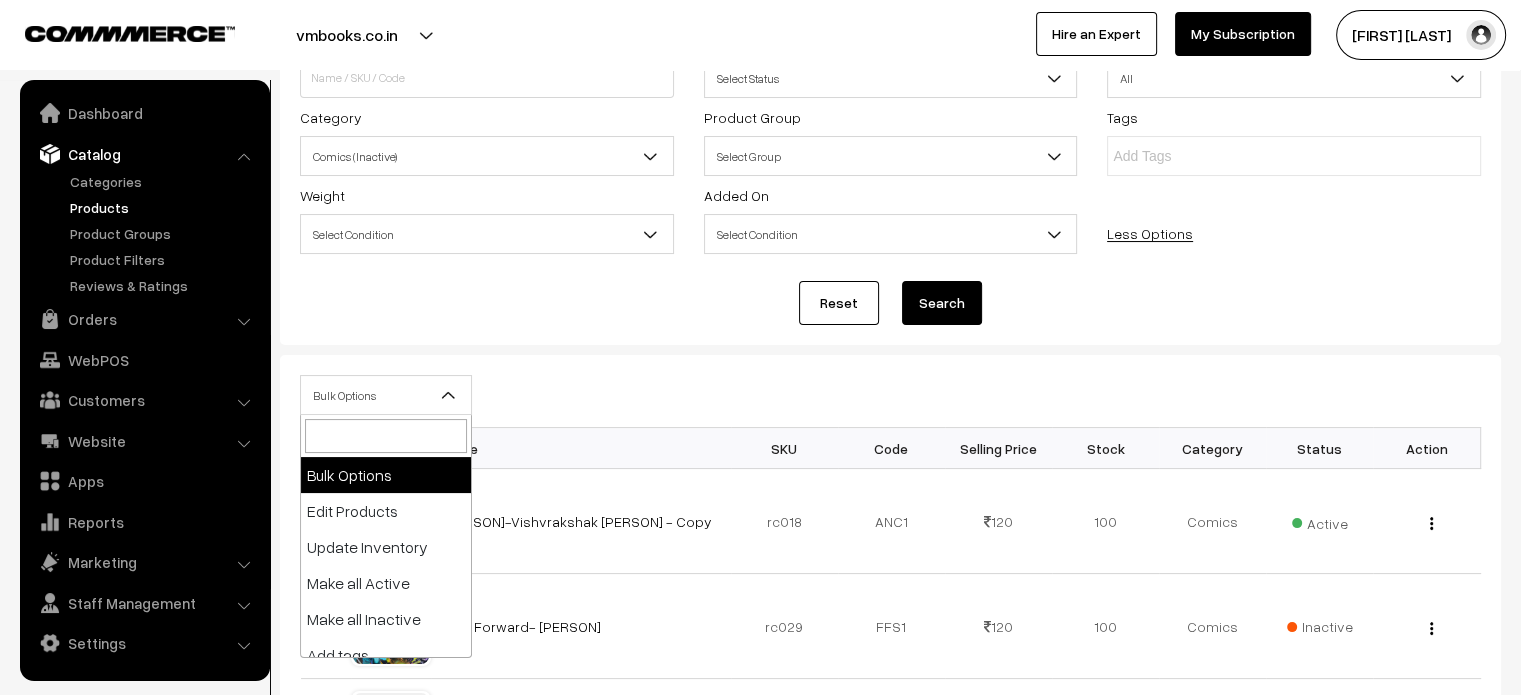 click on "Bulk Options" at bounding box center [386, 395] 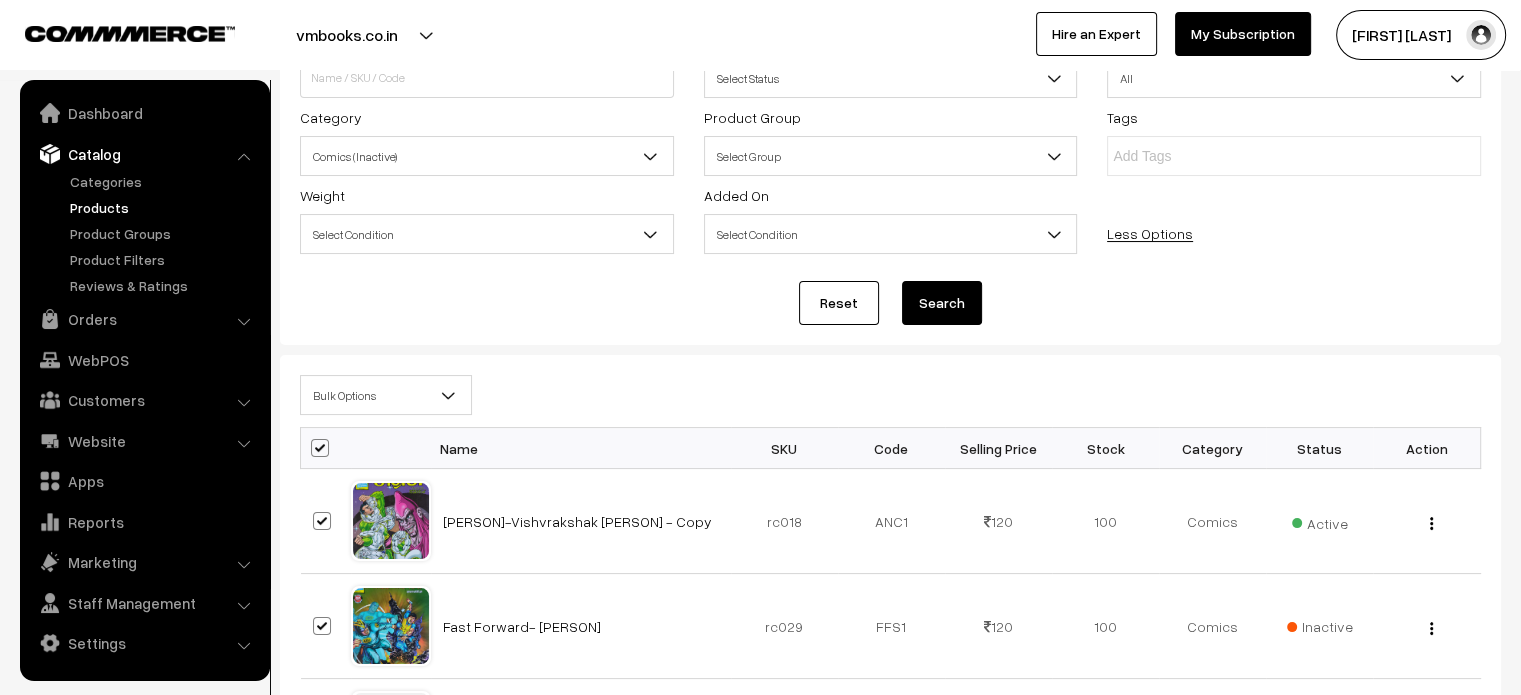 click on "Bulk Options
Edit Products
Update Inventory
Make all Active
Make all Inactive
Add tags
Add to product group
Add to category
Delete all
Bulk Options" at bounding box center (890, 401) 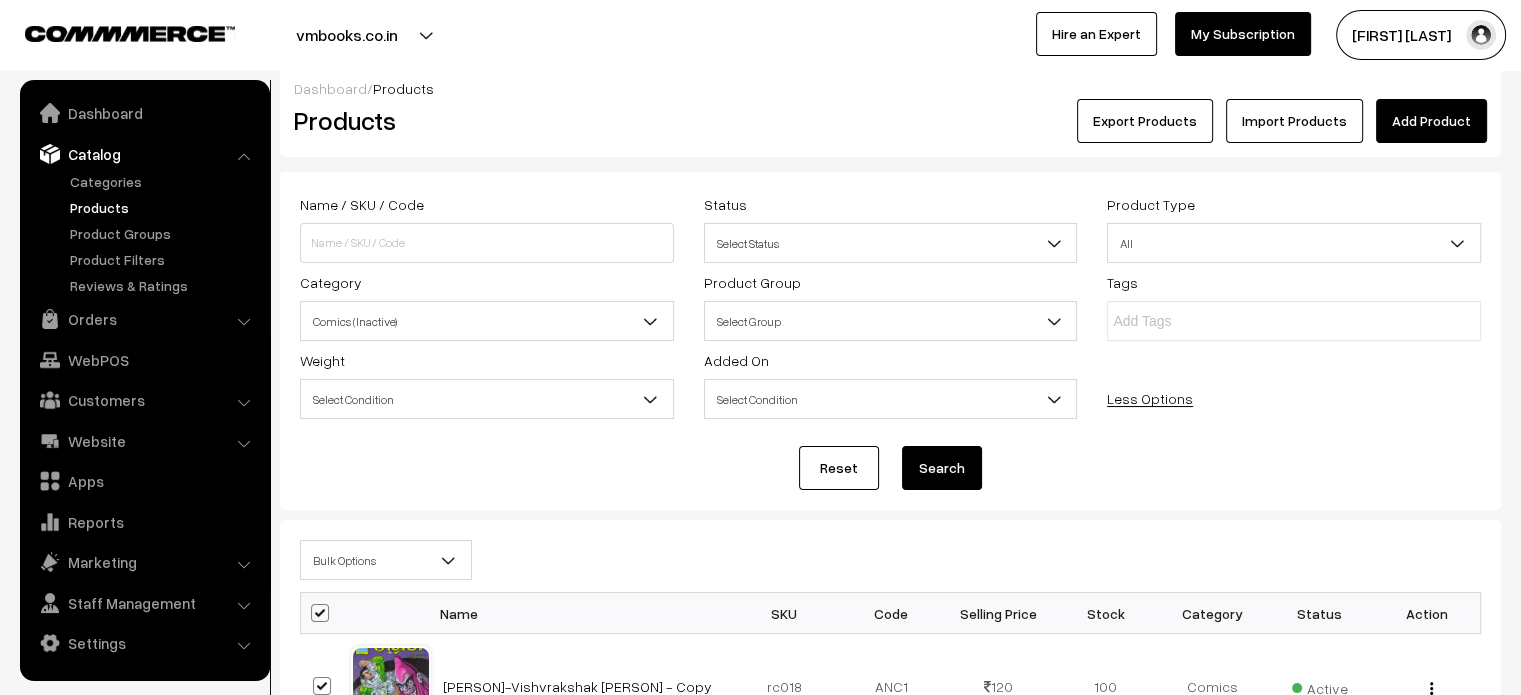 scroll, scrollTop: 0, scrollLeft: 0, axis: both 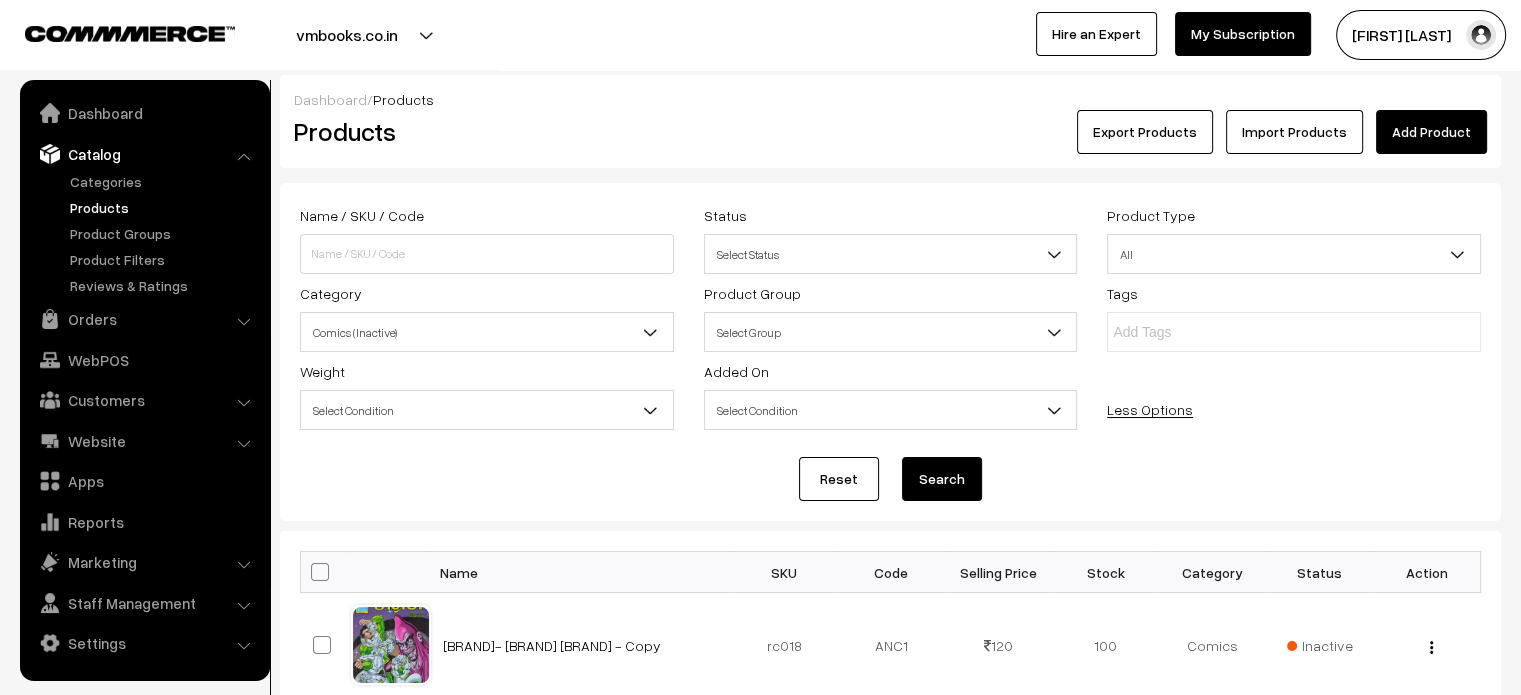 click on "Less Options" at bounding box center (1150, 409) 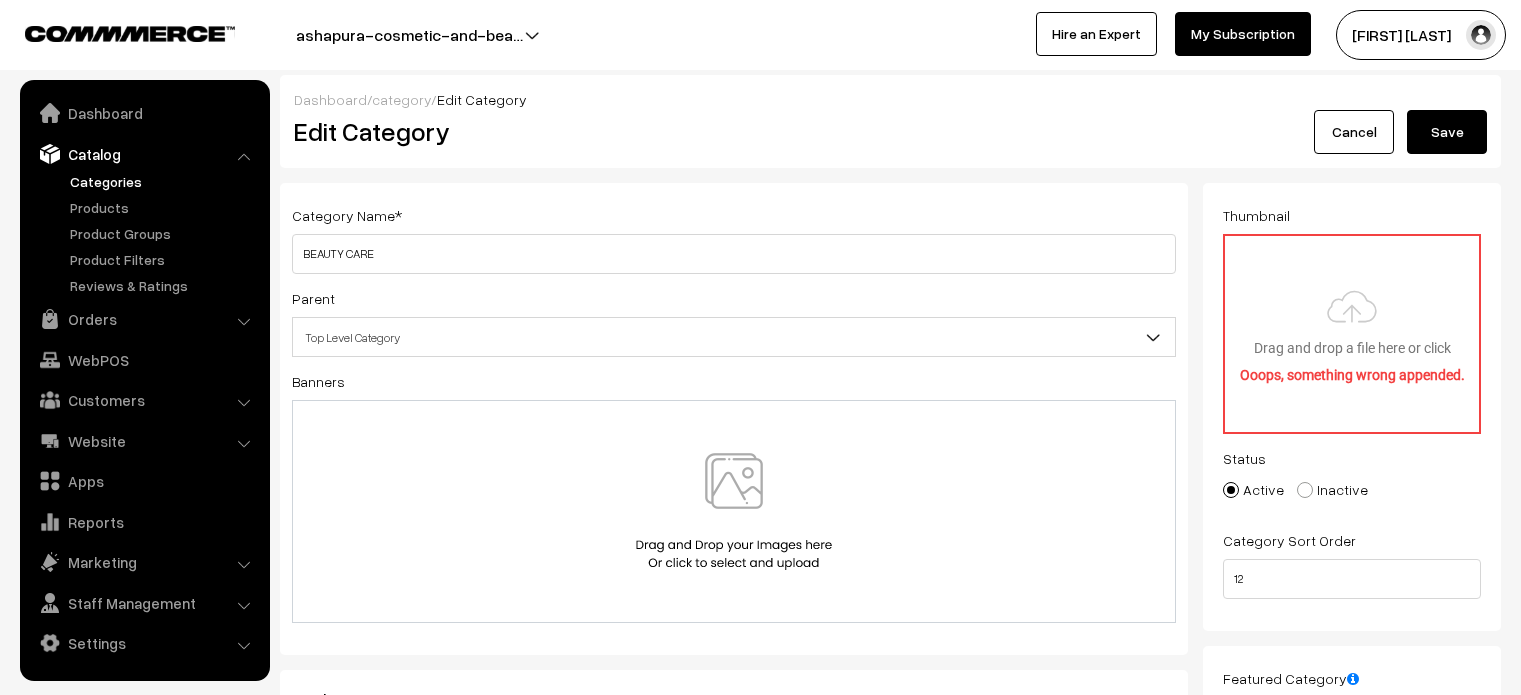 scroll, scrollTop: 0, scrollLeft: 0, axis: both 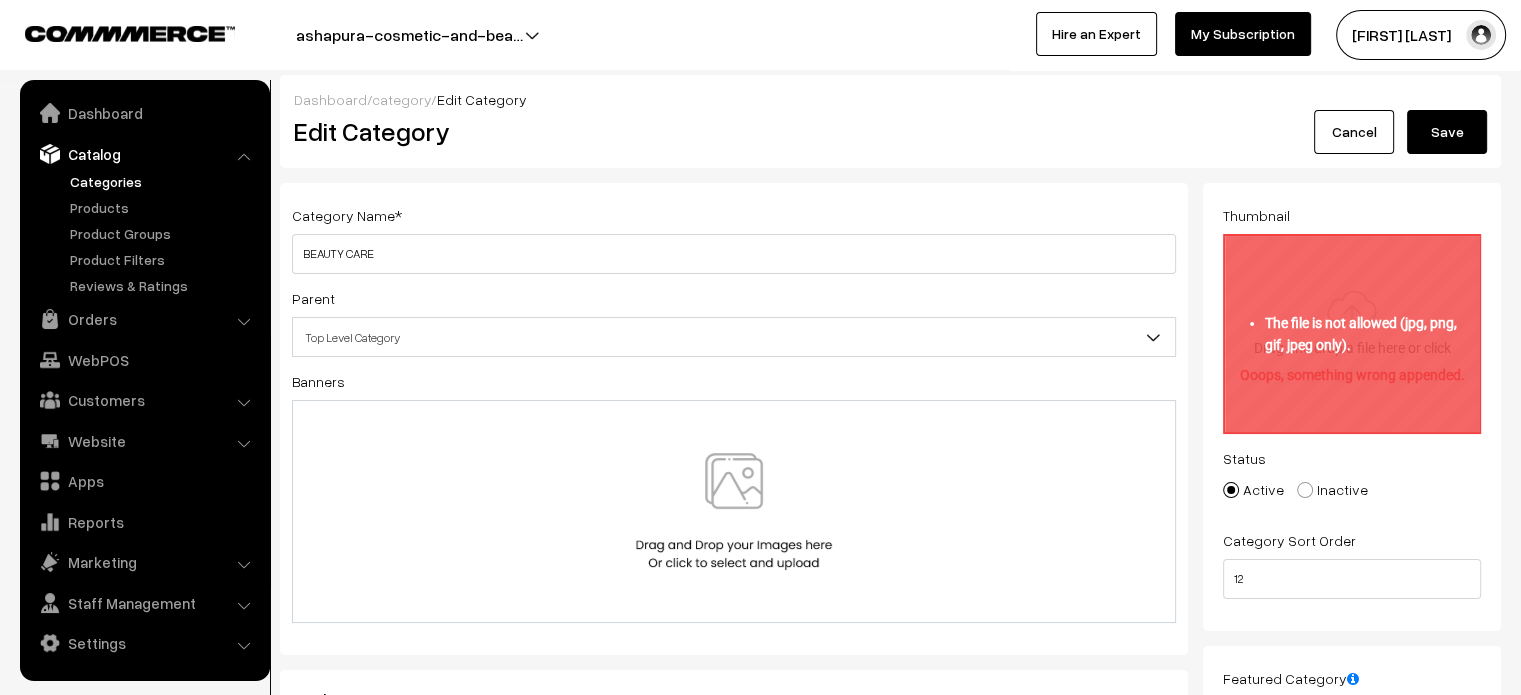 click at bounding box center [1352, 334] 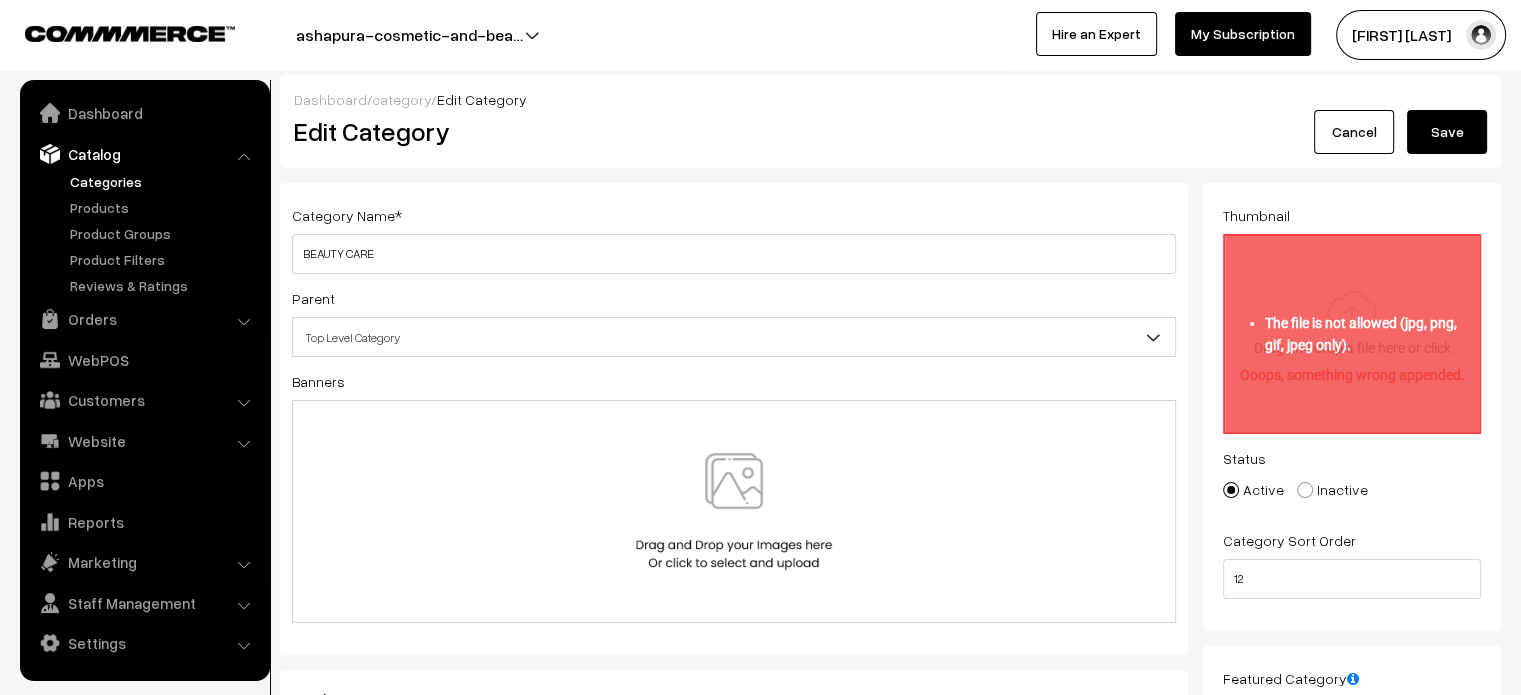 click on "Cancel" at bounding box center [1354, 132] 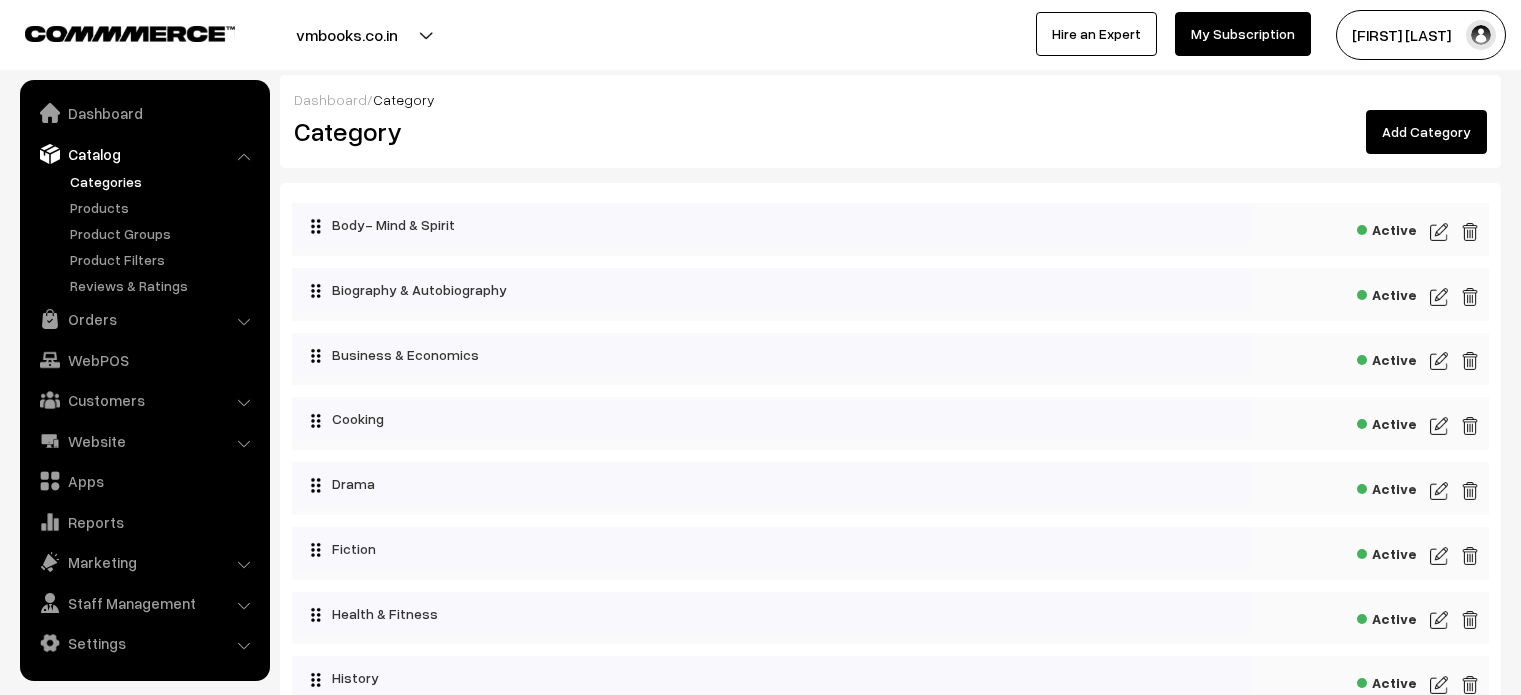 scroll, scrollTop: 0, scrollLeft: 0, axis: both 